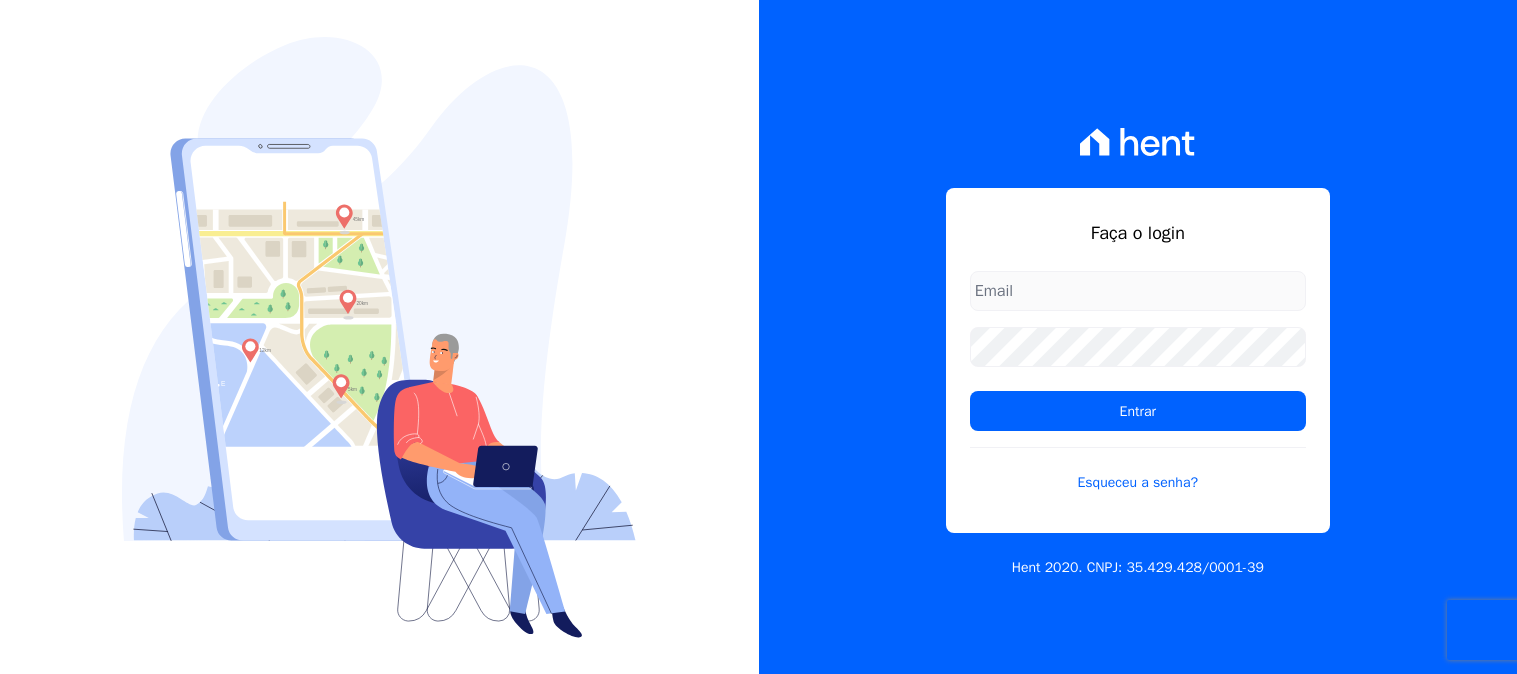 scroll, scrollTop: 0, scrollLeft: 0, axis: both 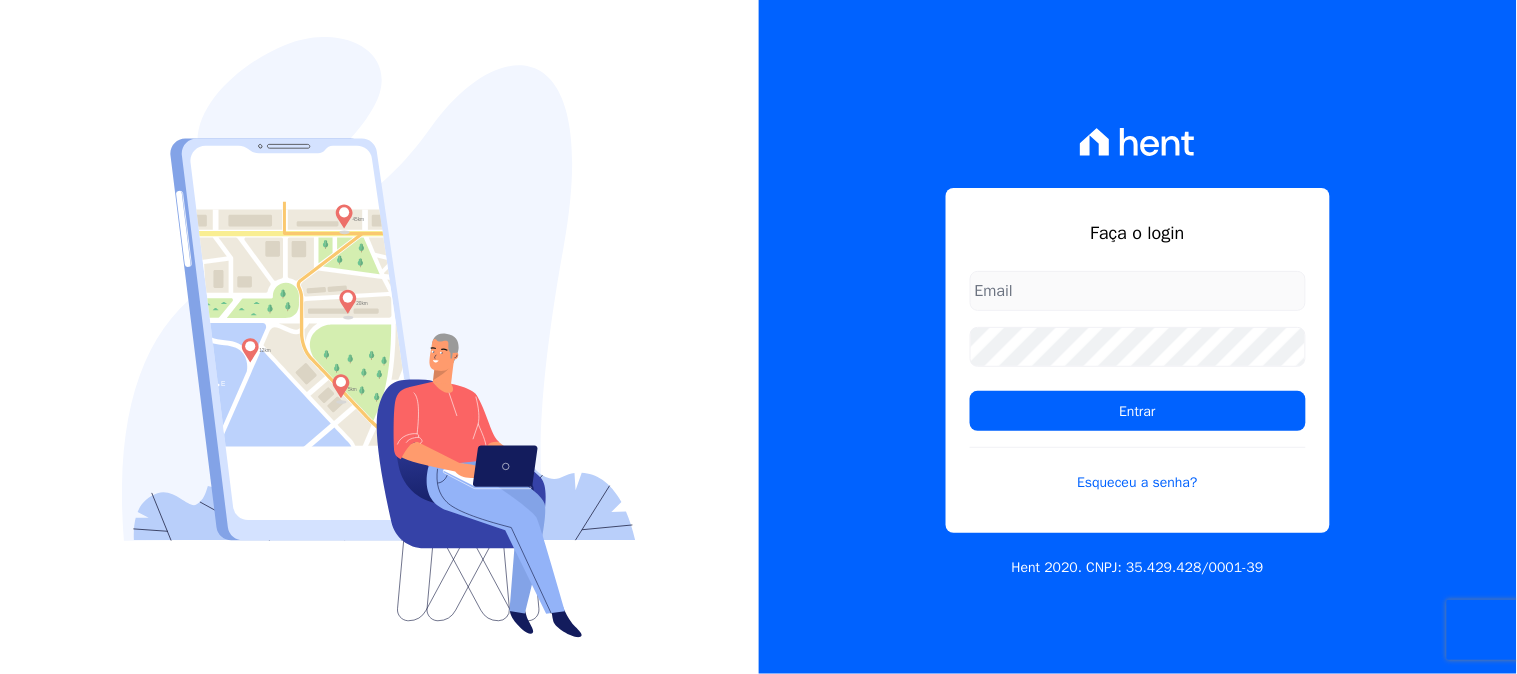 click at bounding box center (1138, 291) 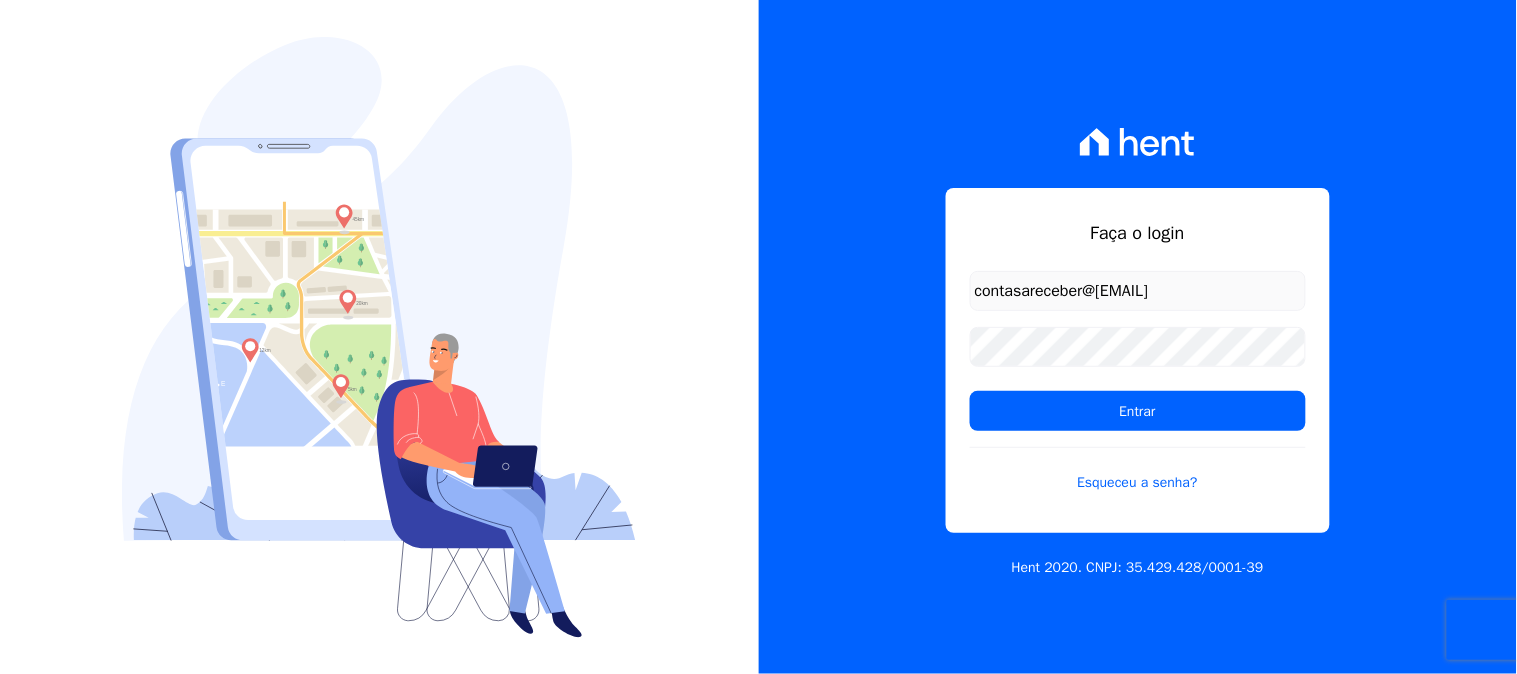 type on "contasareceber@ka.com.br" 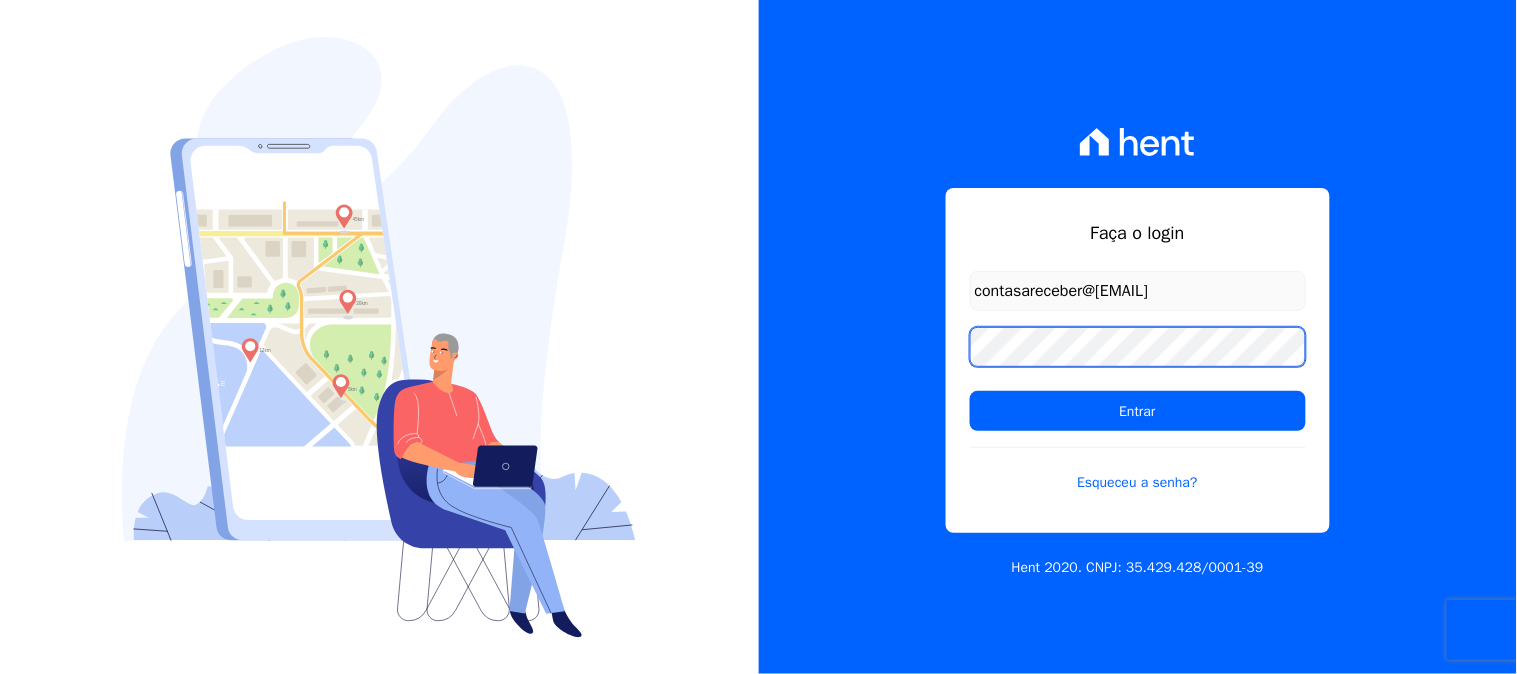 click on "Entrar" at bounding box center (1138, 411) 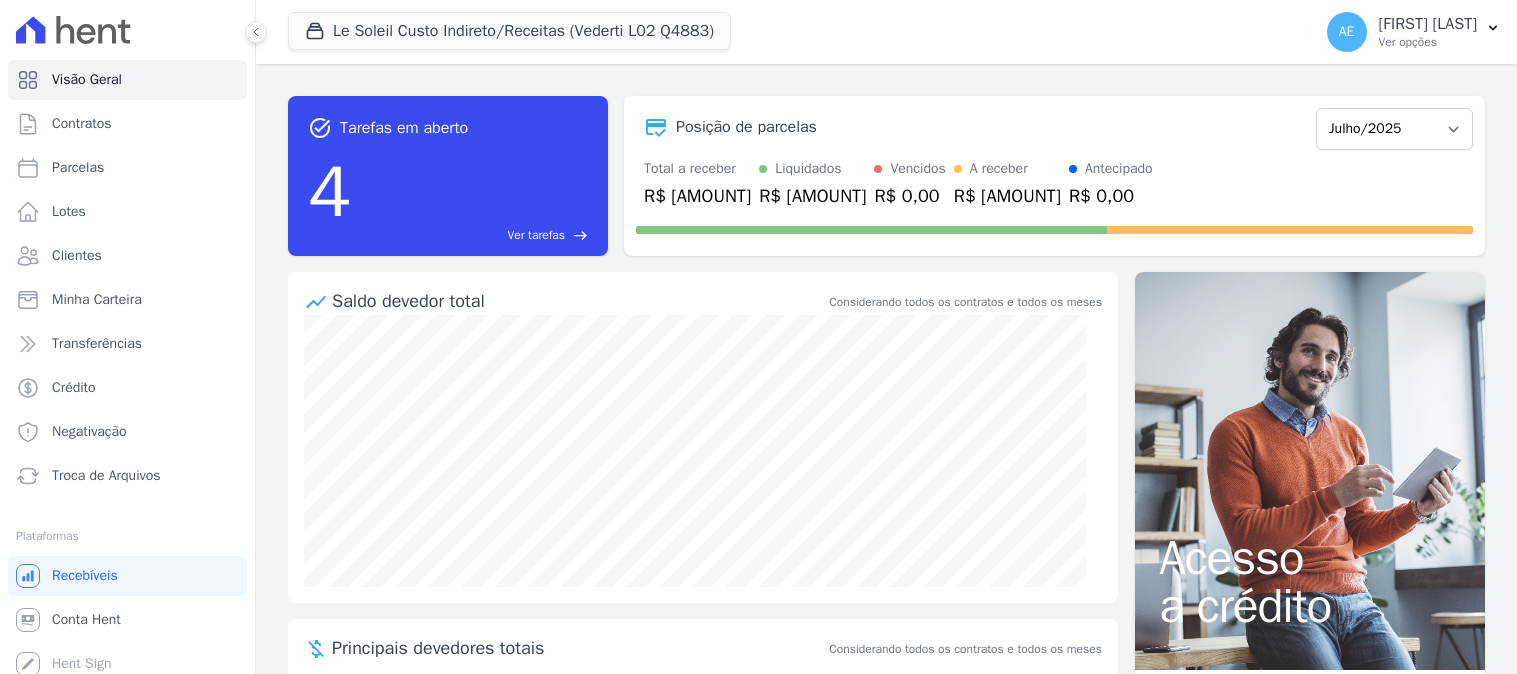 scroll, scrollTop: 0, scrollLeft: 0, axis: both 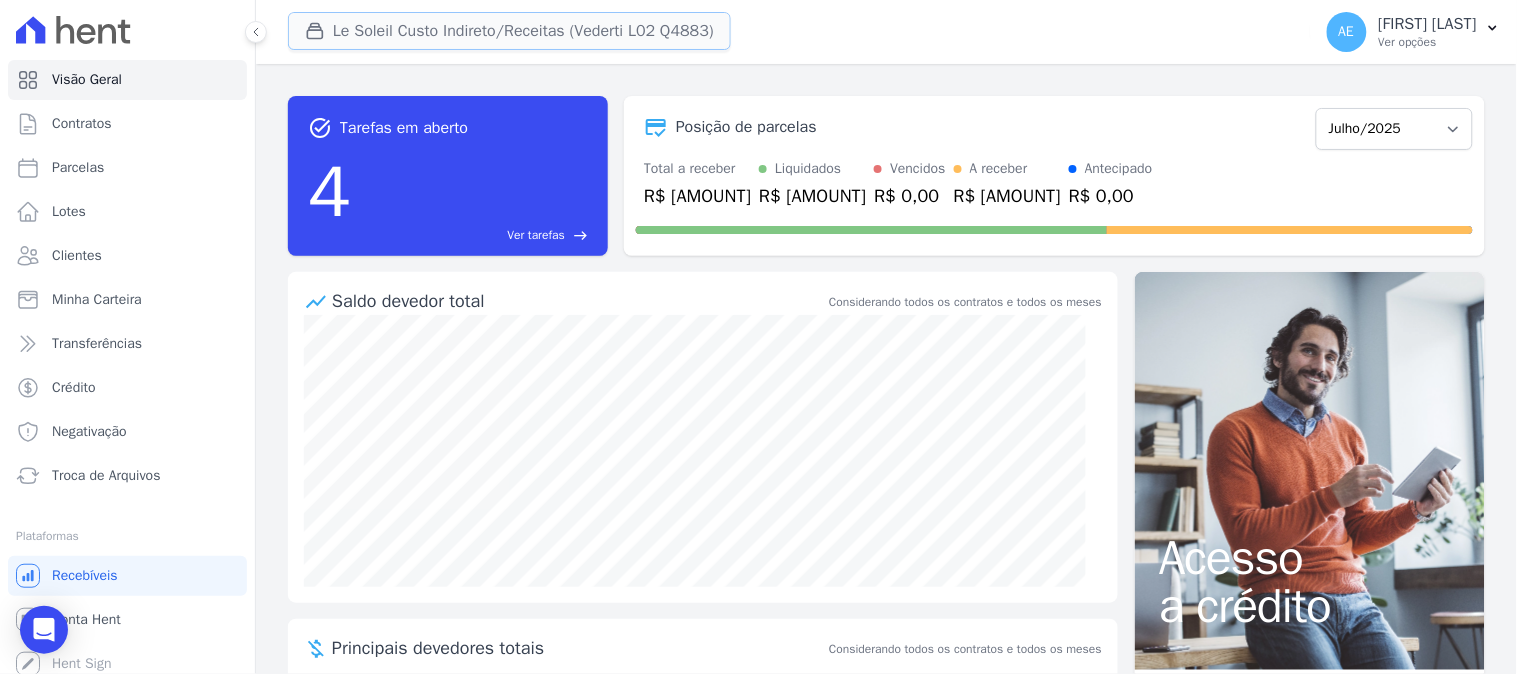 click on "Le Soleil   Custo Indireto/Receitas (Vederti   L02   Q4883)" at bounding box center (509, 31) 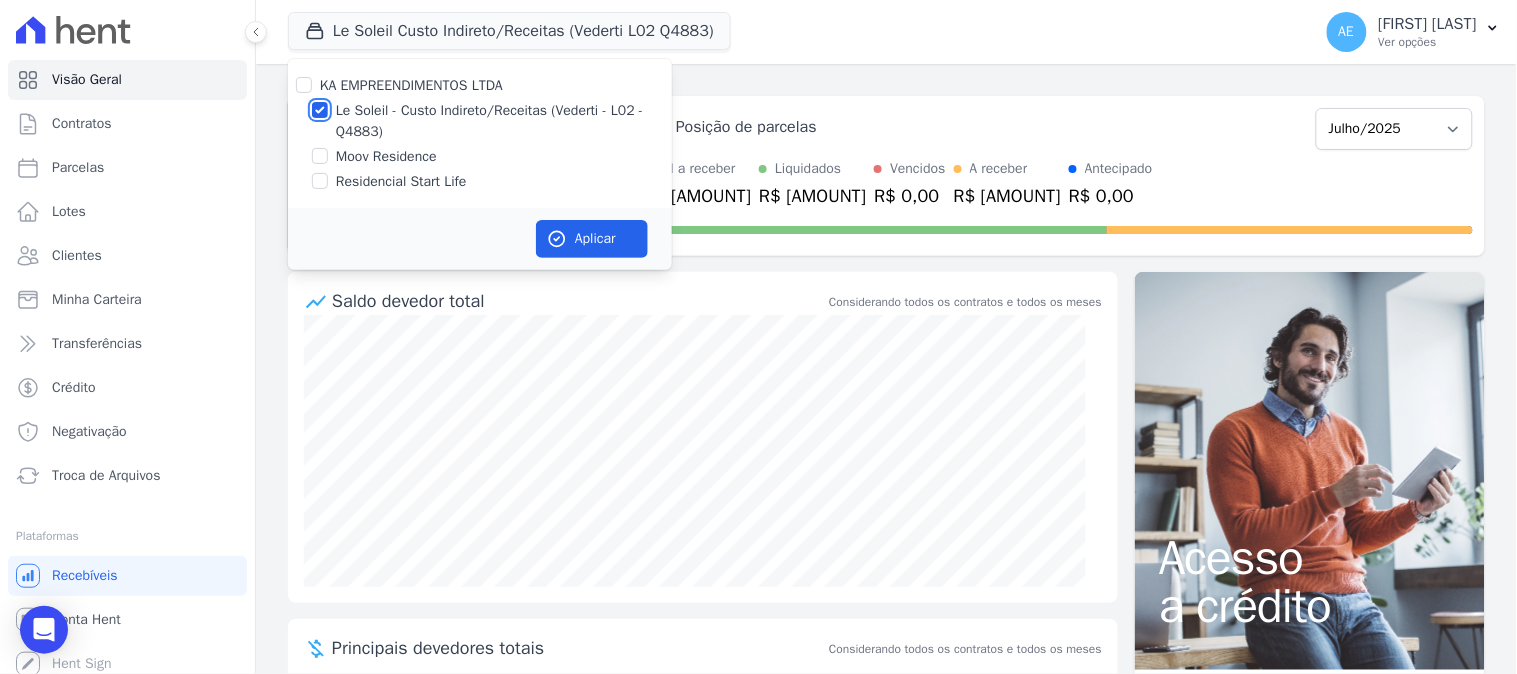 click on "Le Soleil - Custo Indireto/Receitas (Vederti - L02 - Q4883)" at bounding box center [320, 110] 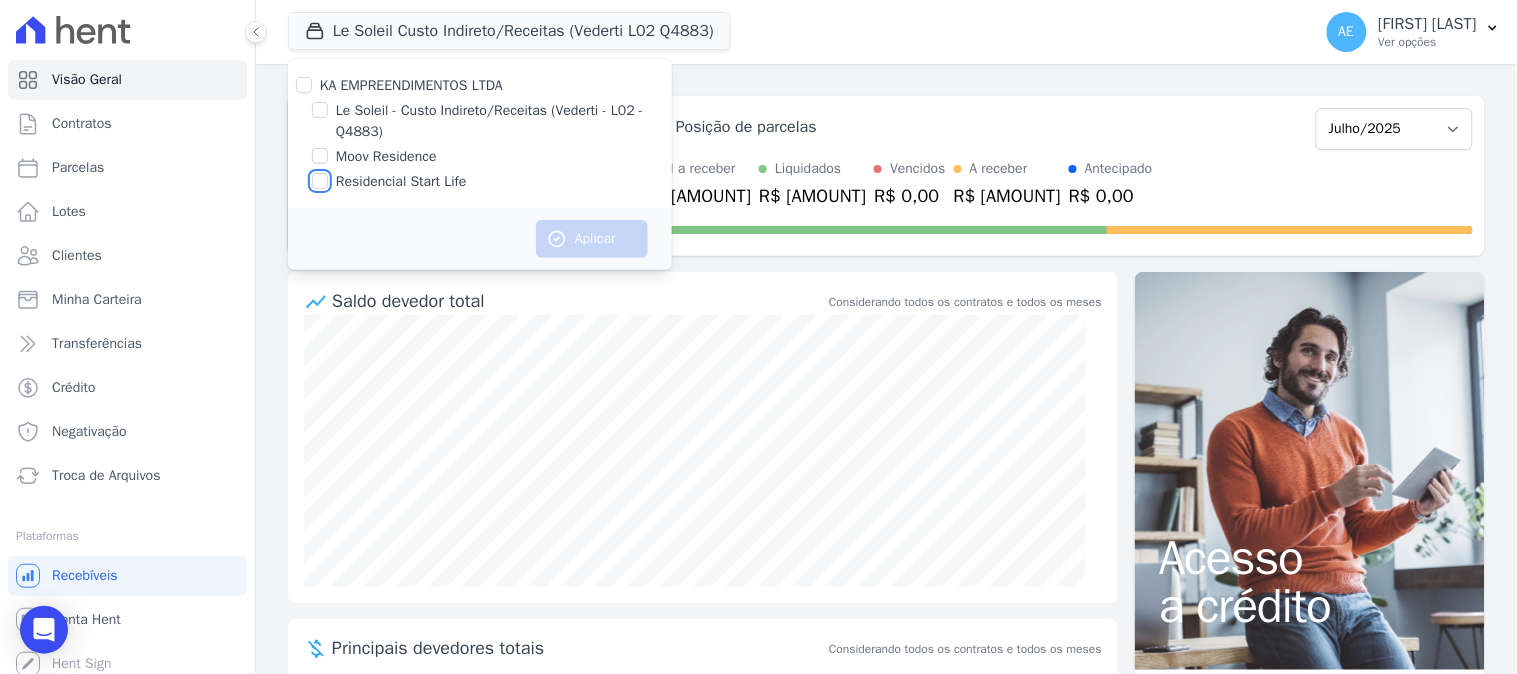 click on "Residencial Start Life" at bounding box center [320, 181] 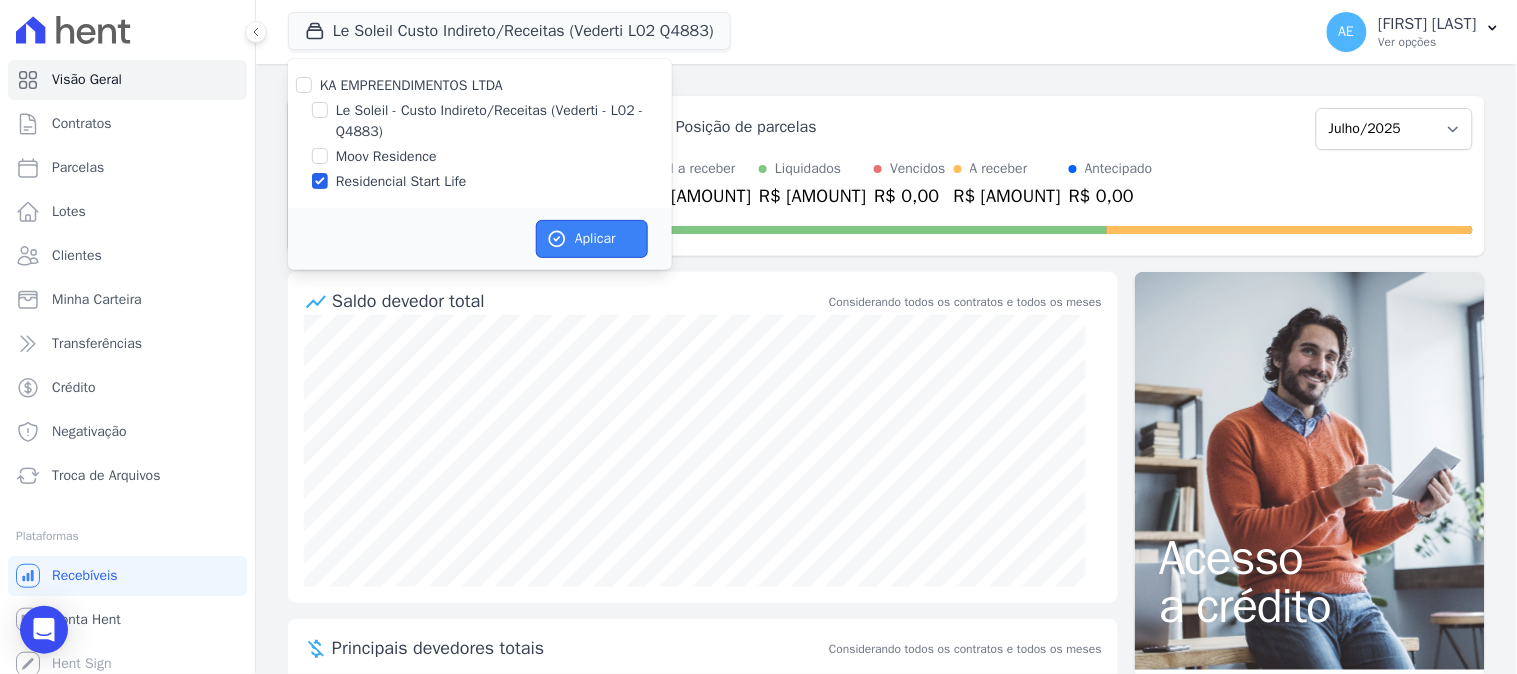 click on "Aplicar" at bounding box center [592, 239] 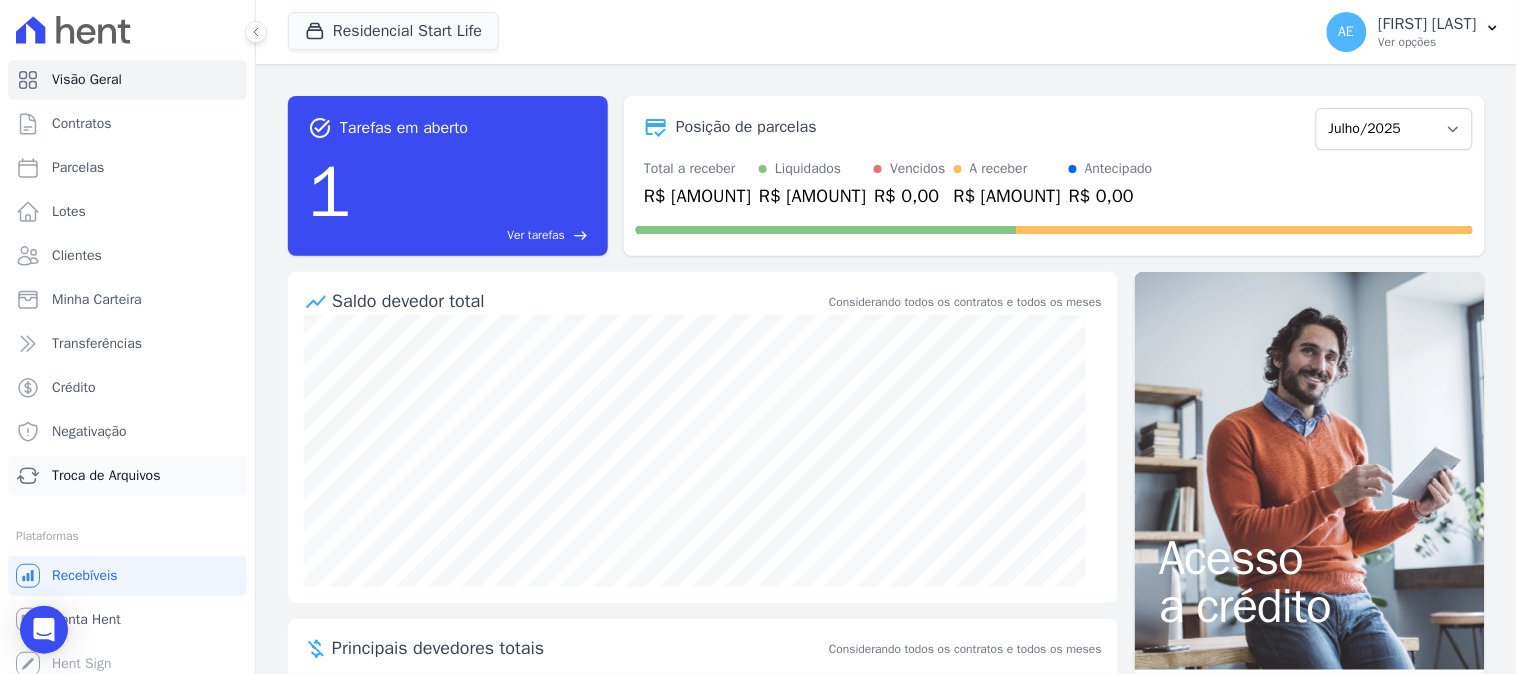 click on "Troca de Arquivos" at bounding box center [106, 476] 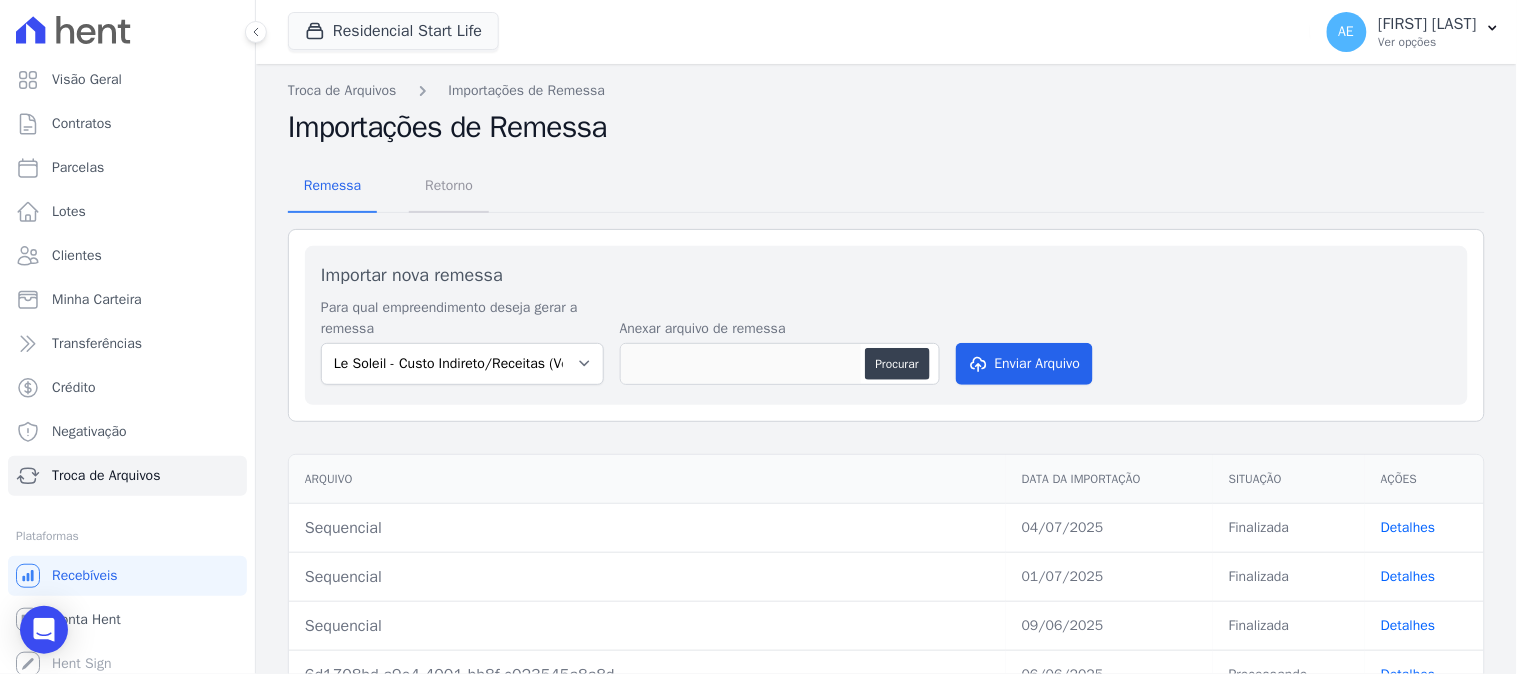 click on "Retorno" at bounding box center (449, 185) 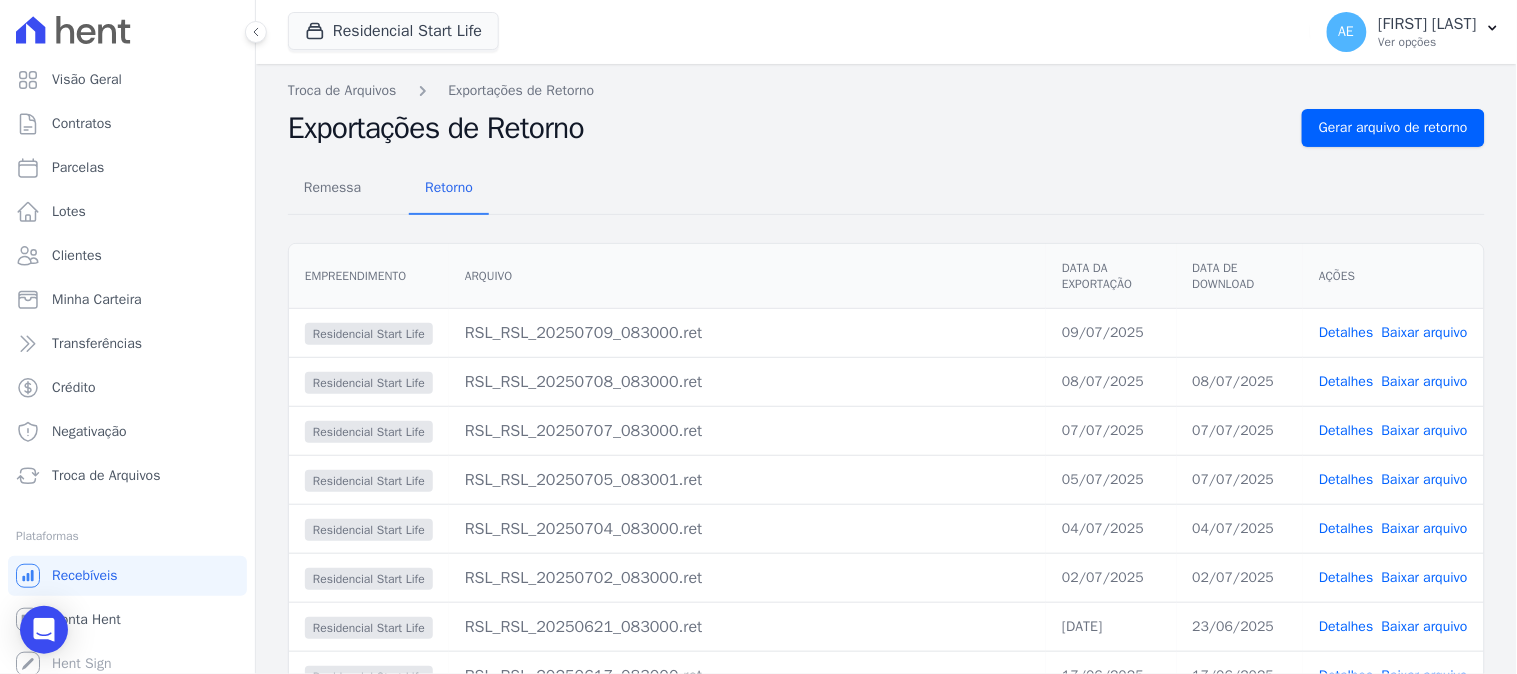 click on "Baixar arquivo" at bounding box center [1425, 332] 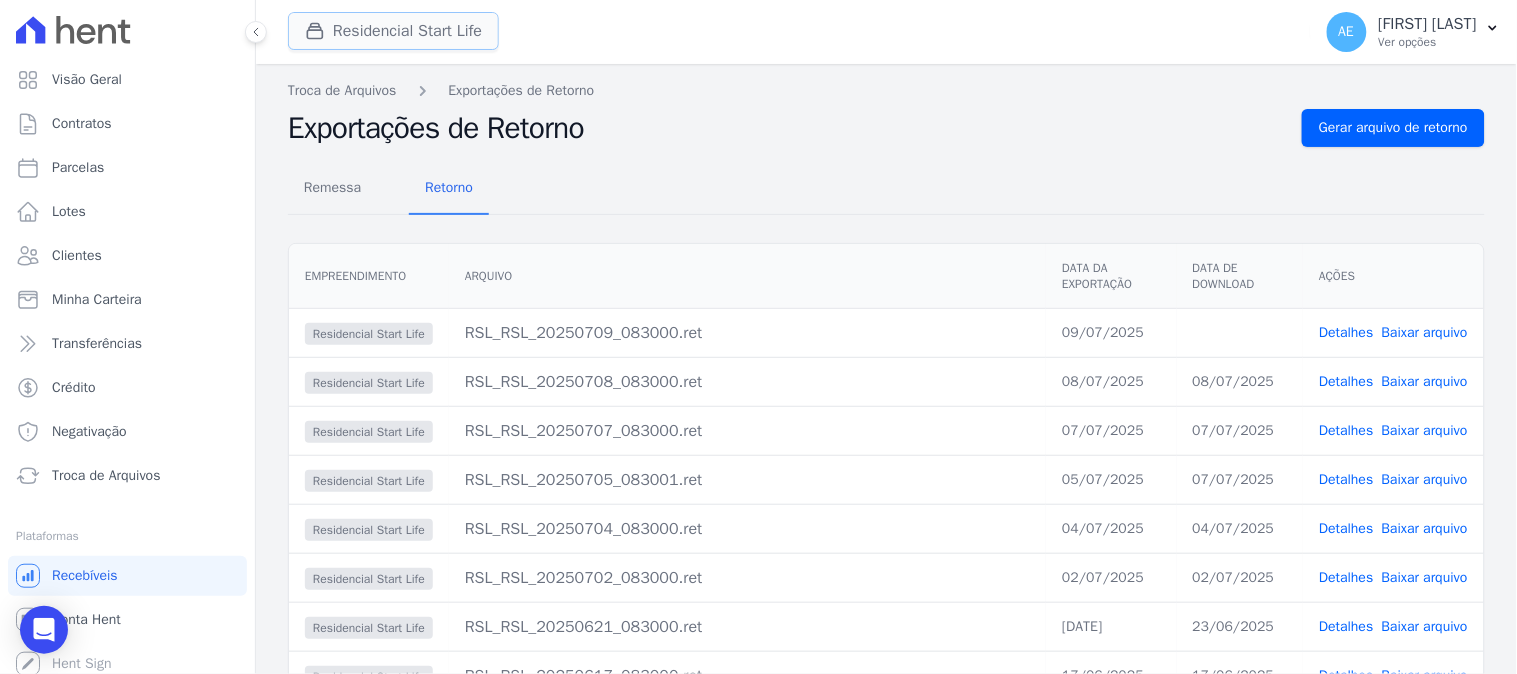 click on "Residencial Start Life" at bounding box center (393, 31) 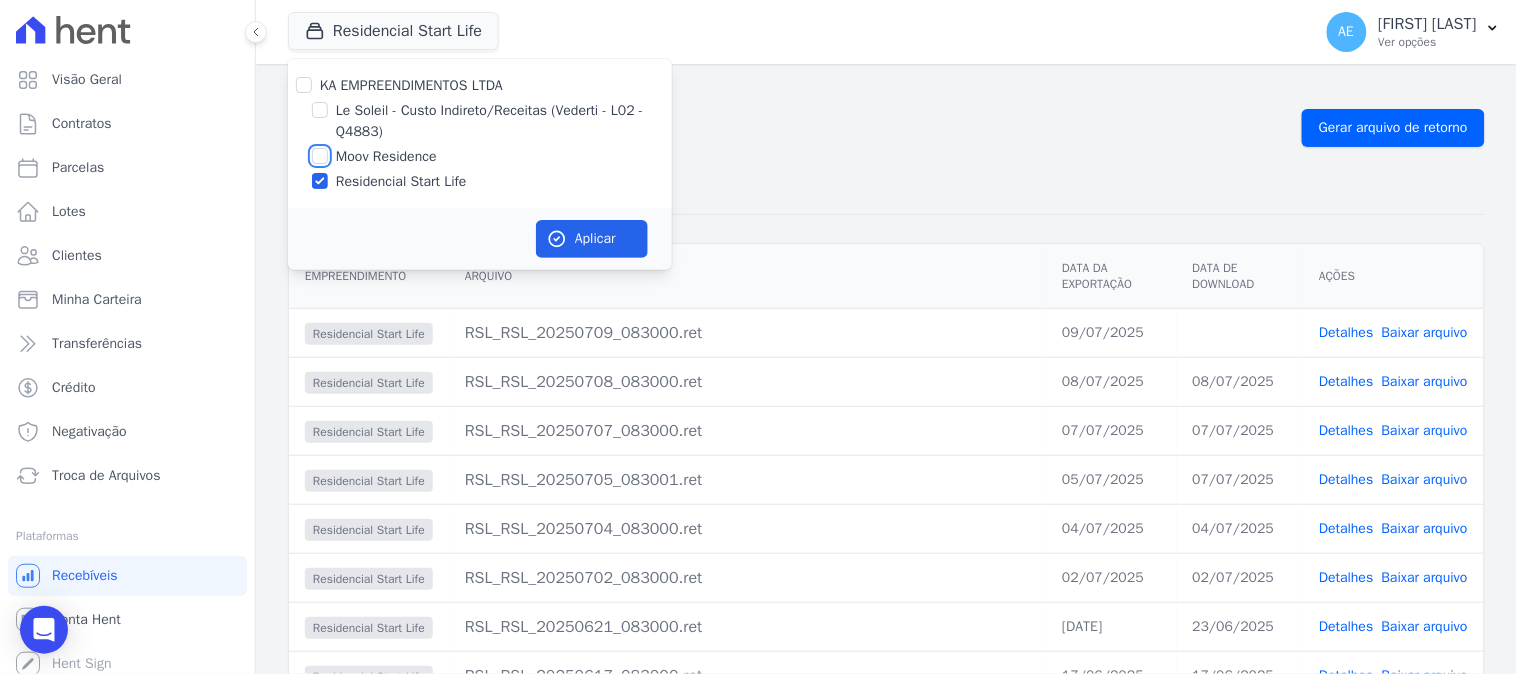 click on "Moov Residence" at bounding box center (320, 156) 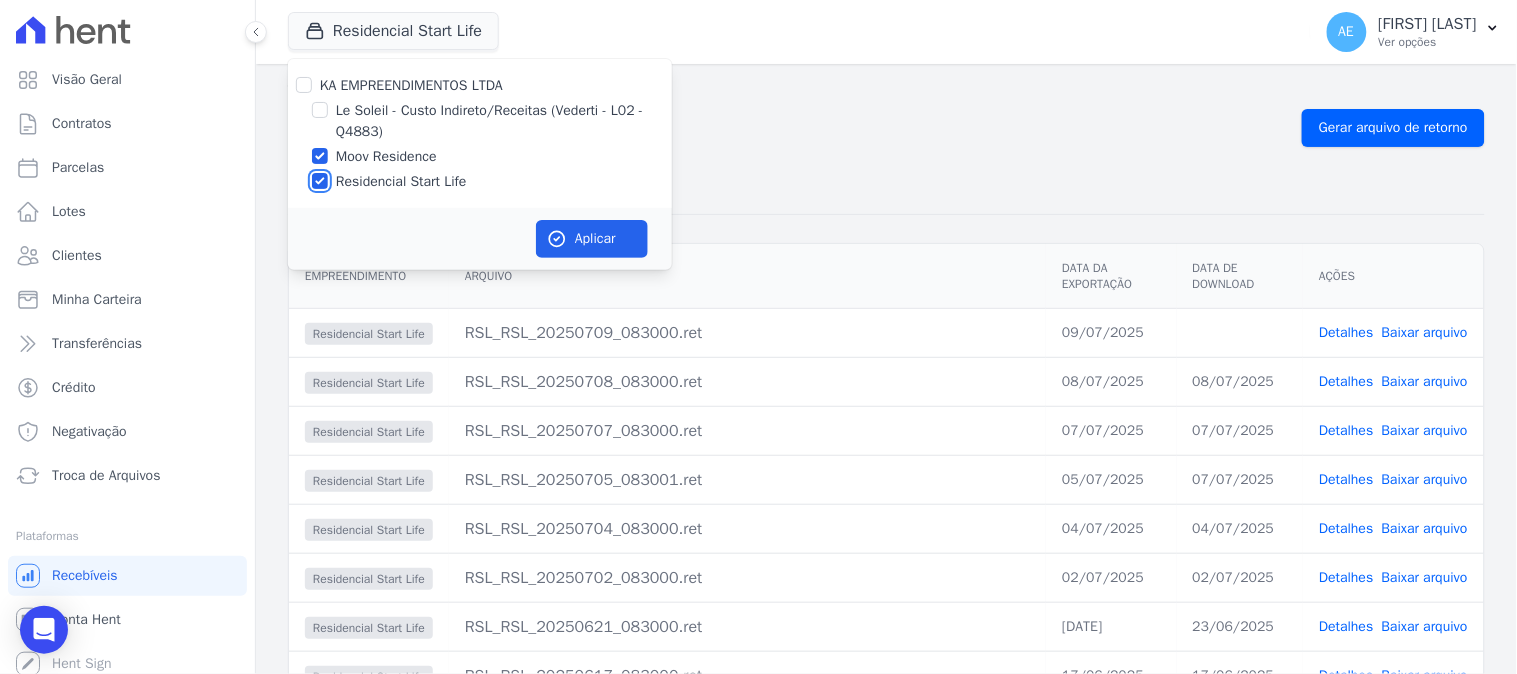 click on "Residencial Start Life" at bounding box center [320, 181] 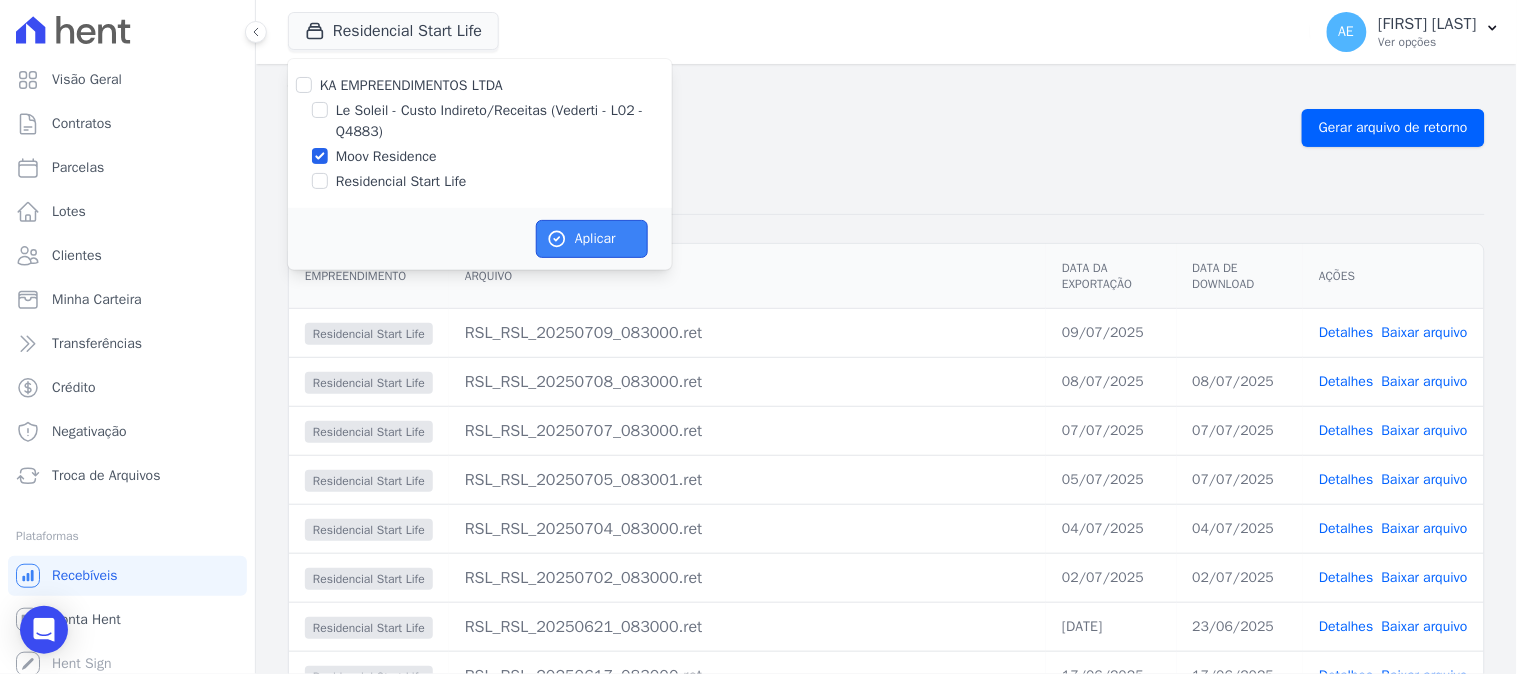 click at bounding box center [557, 239] 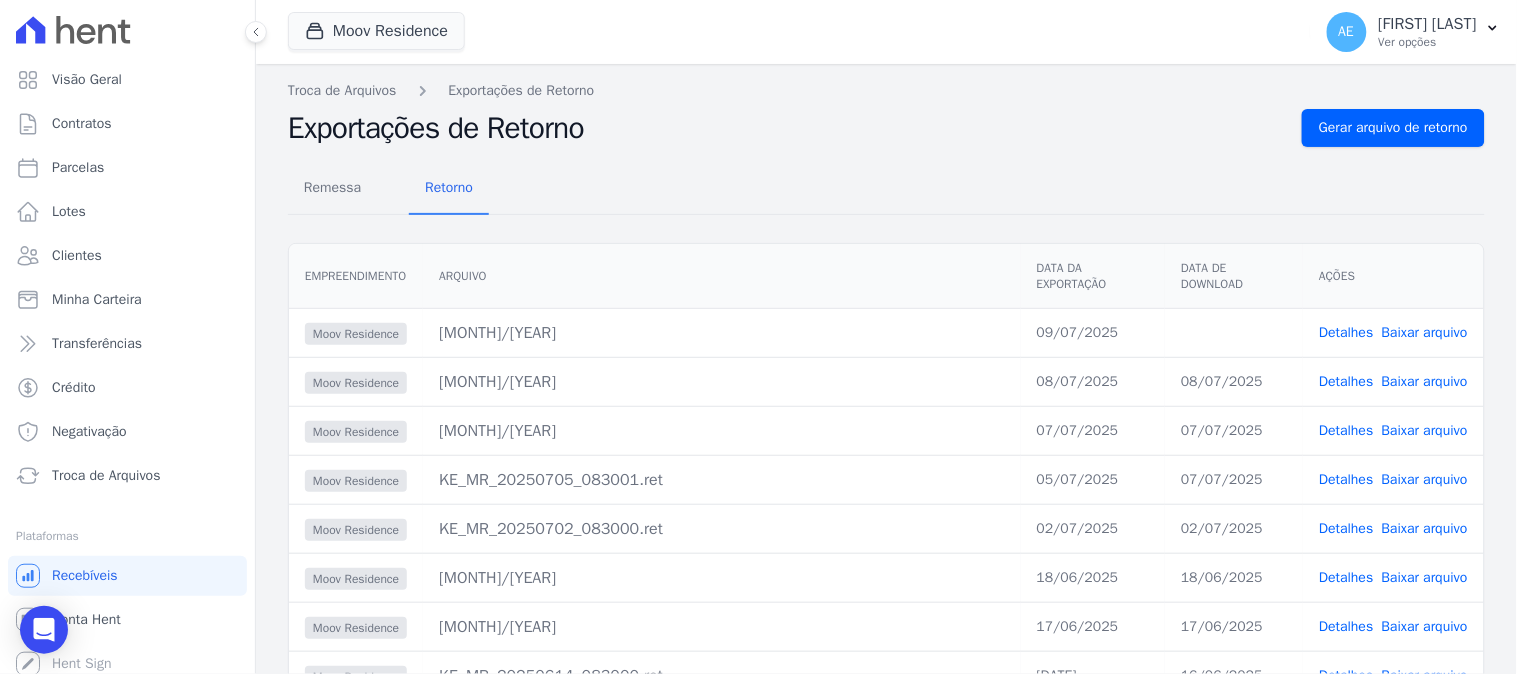 click on "Baixar arquivo" at bounding box center [1425, 332] 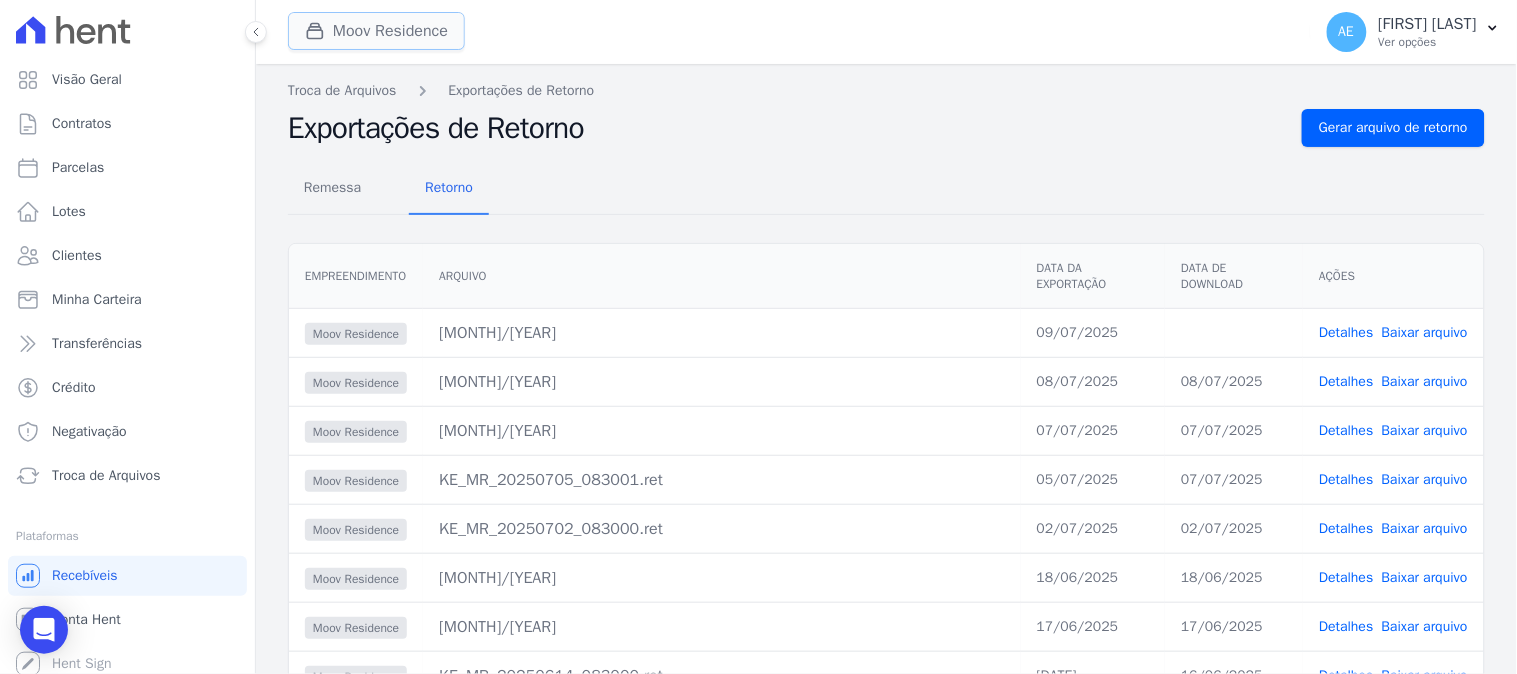 click on "Moov Residence" at bounding box center (376, 31) 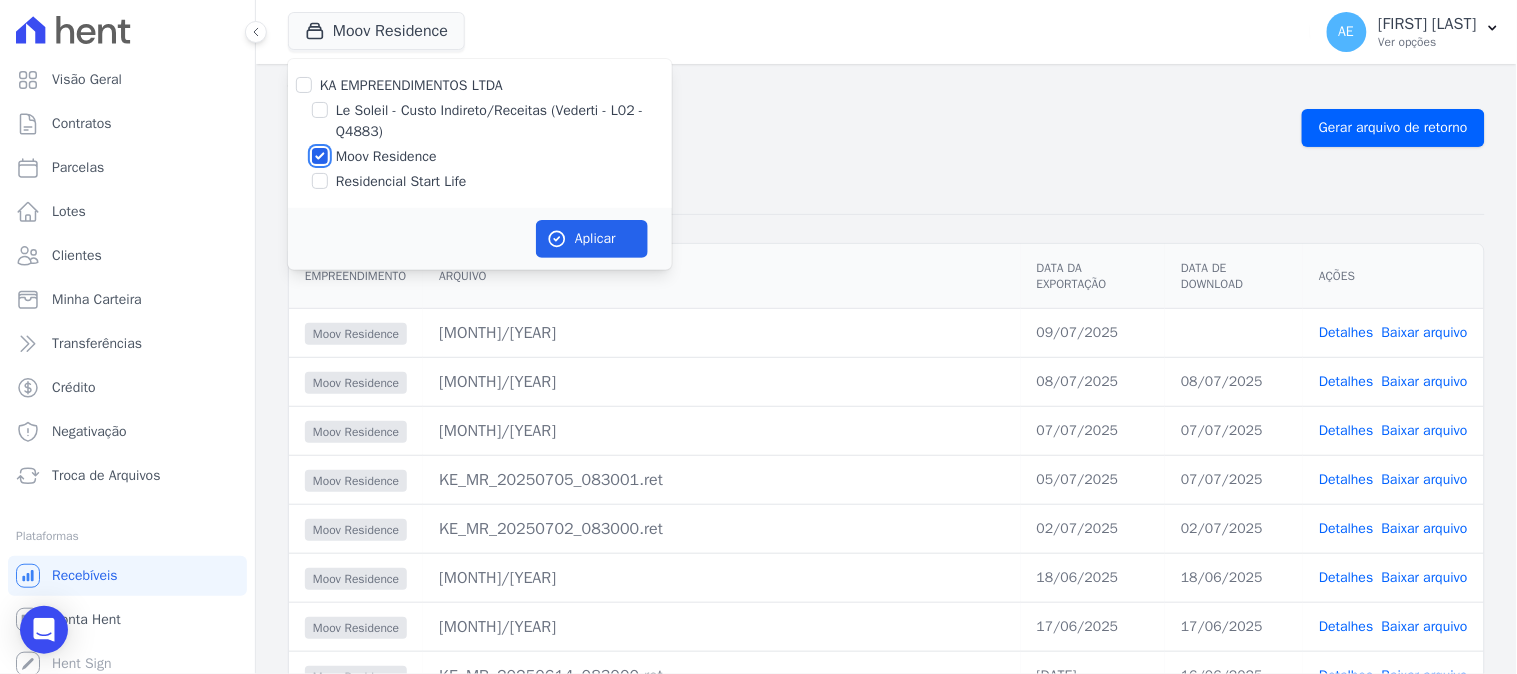 click on "Moov Residence" at bounding box center (320, 156) 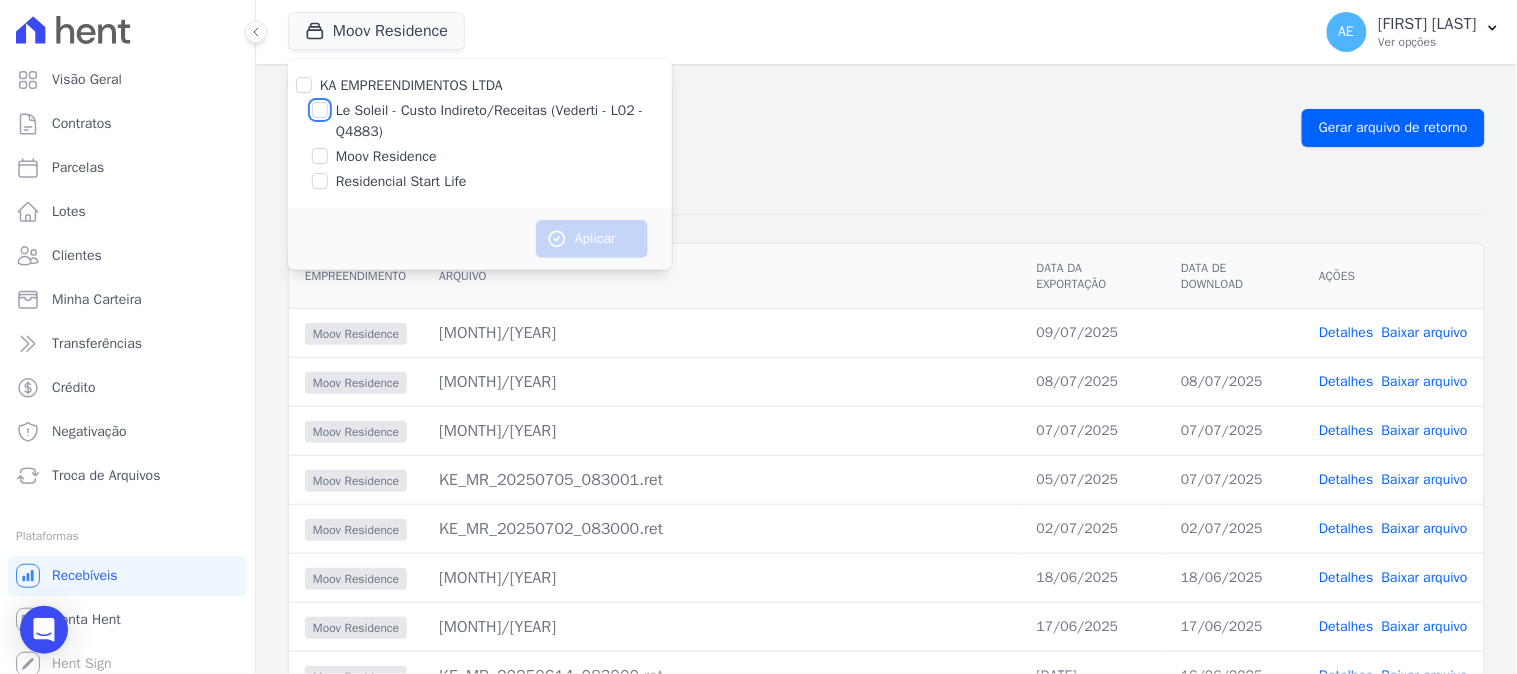 click on "Le Soleil - Custo Indireto/Receitas (Vederti - L02 - Q4883)" at bounding box center (320, 110) 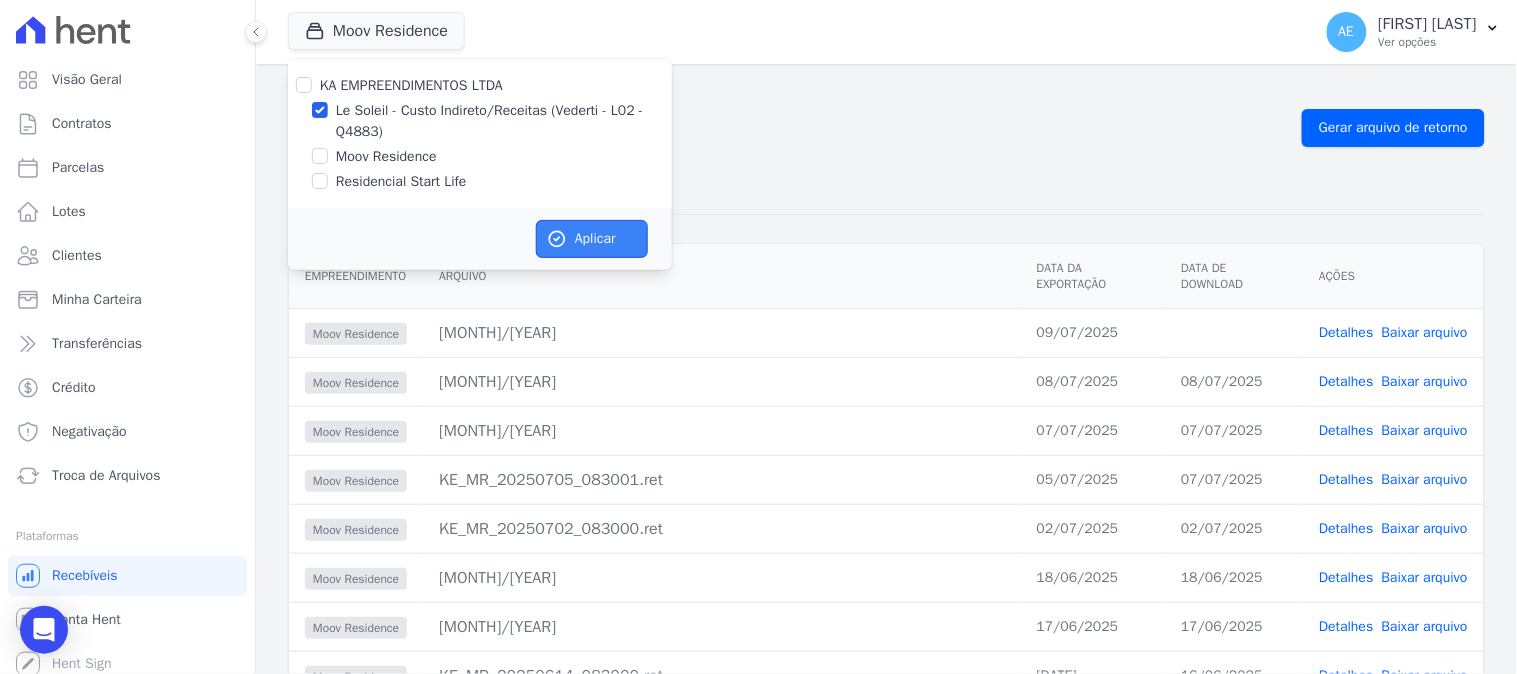 click on "Aplicar" at bounding box center [592, 239] 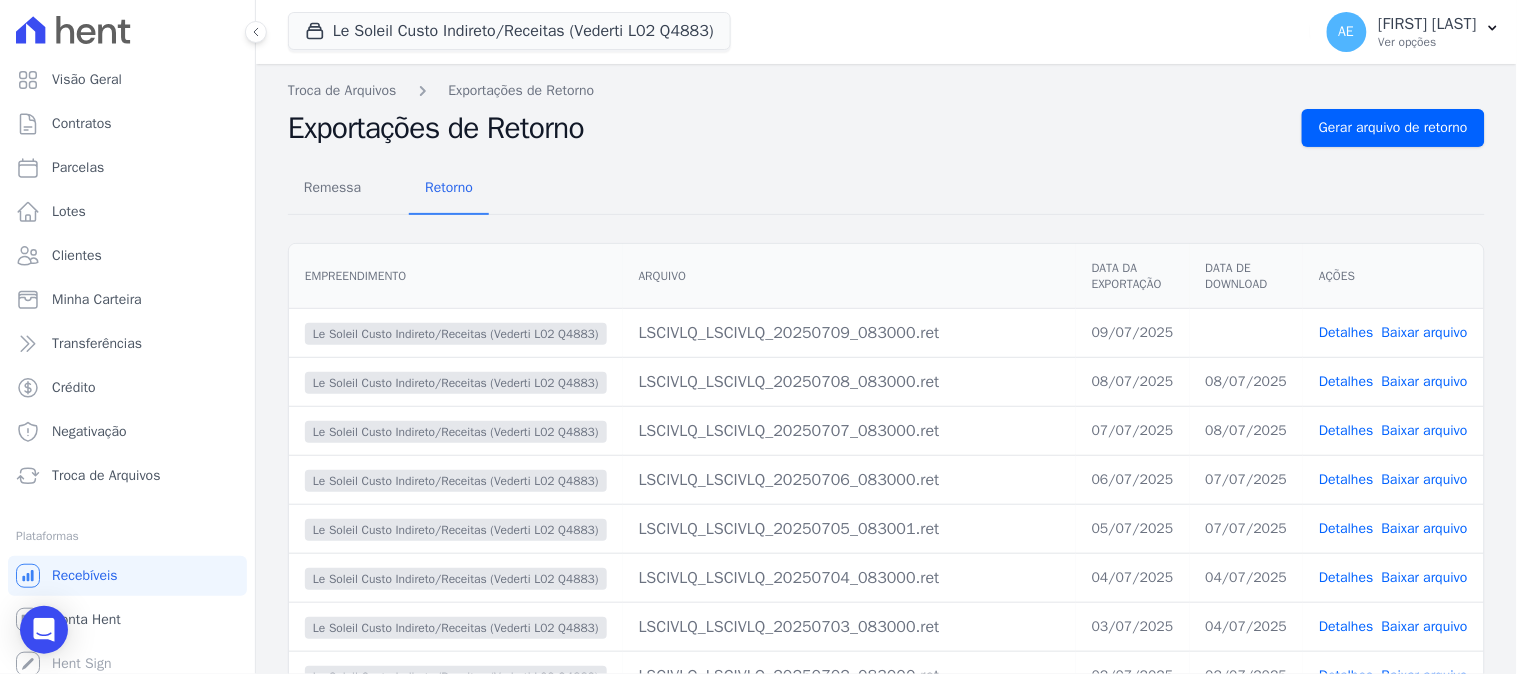 click on "Baixar arquivo" at bounding box center [1425, 332] 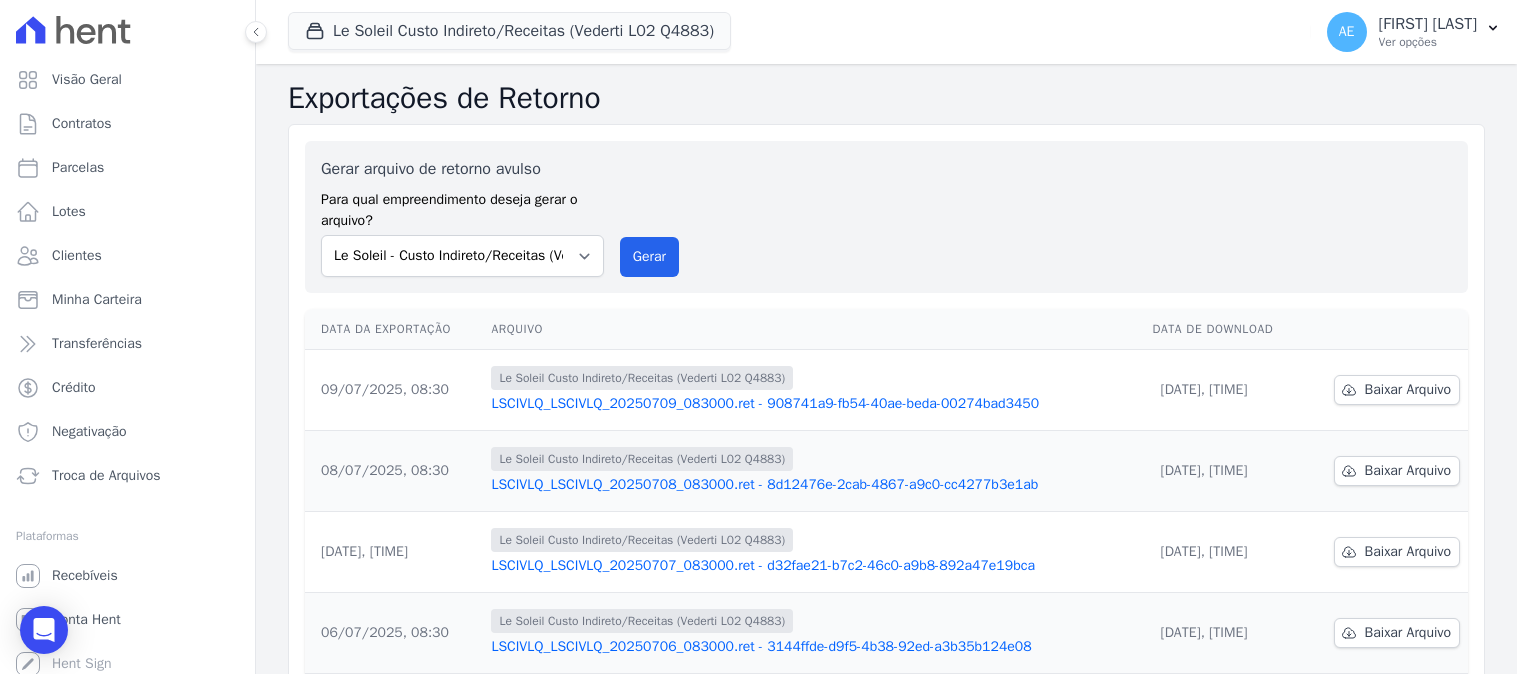 scroll, scrollTop: 0, scrollLeft: 0, axis: both 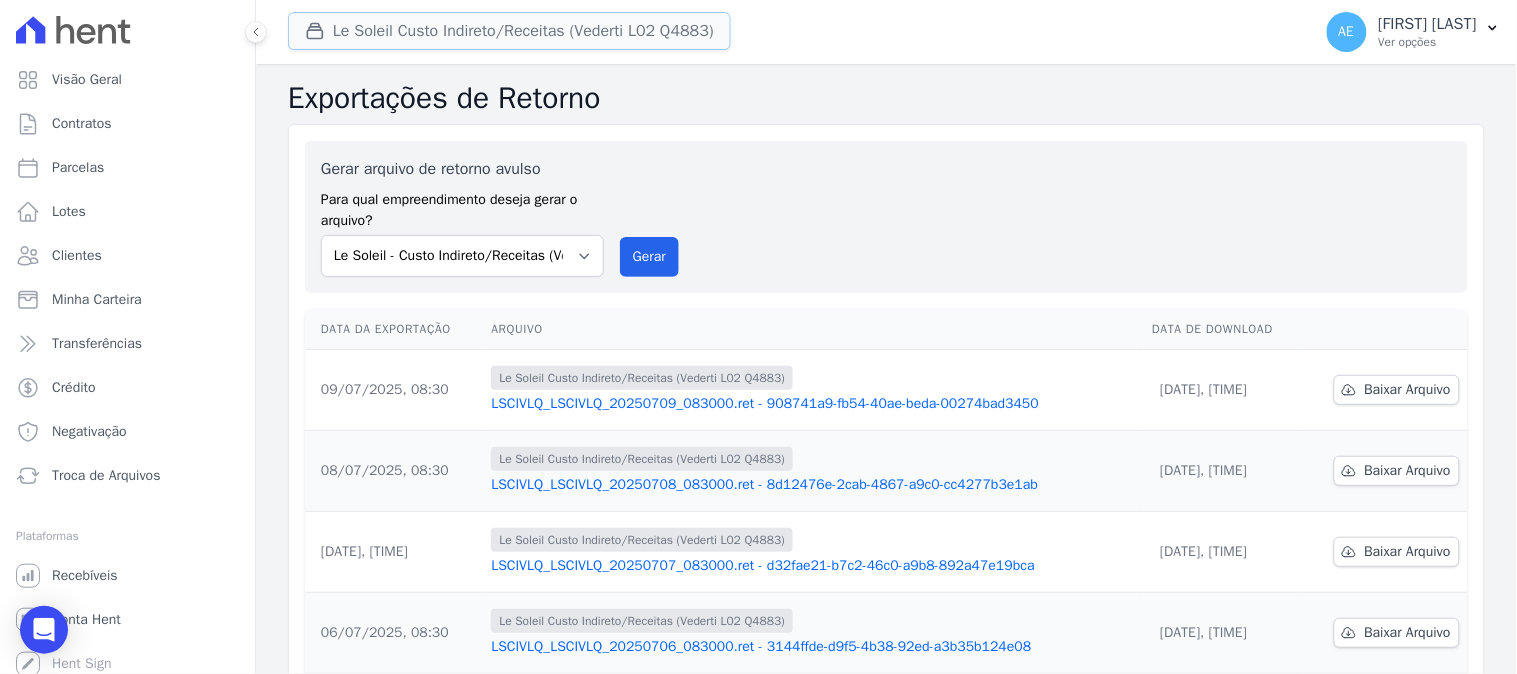 click on "Le Soleil   Custo Indireto/Receitas (Vederti   L02   Q4883)" at bounding box center [509, 31] 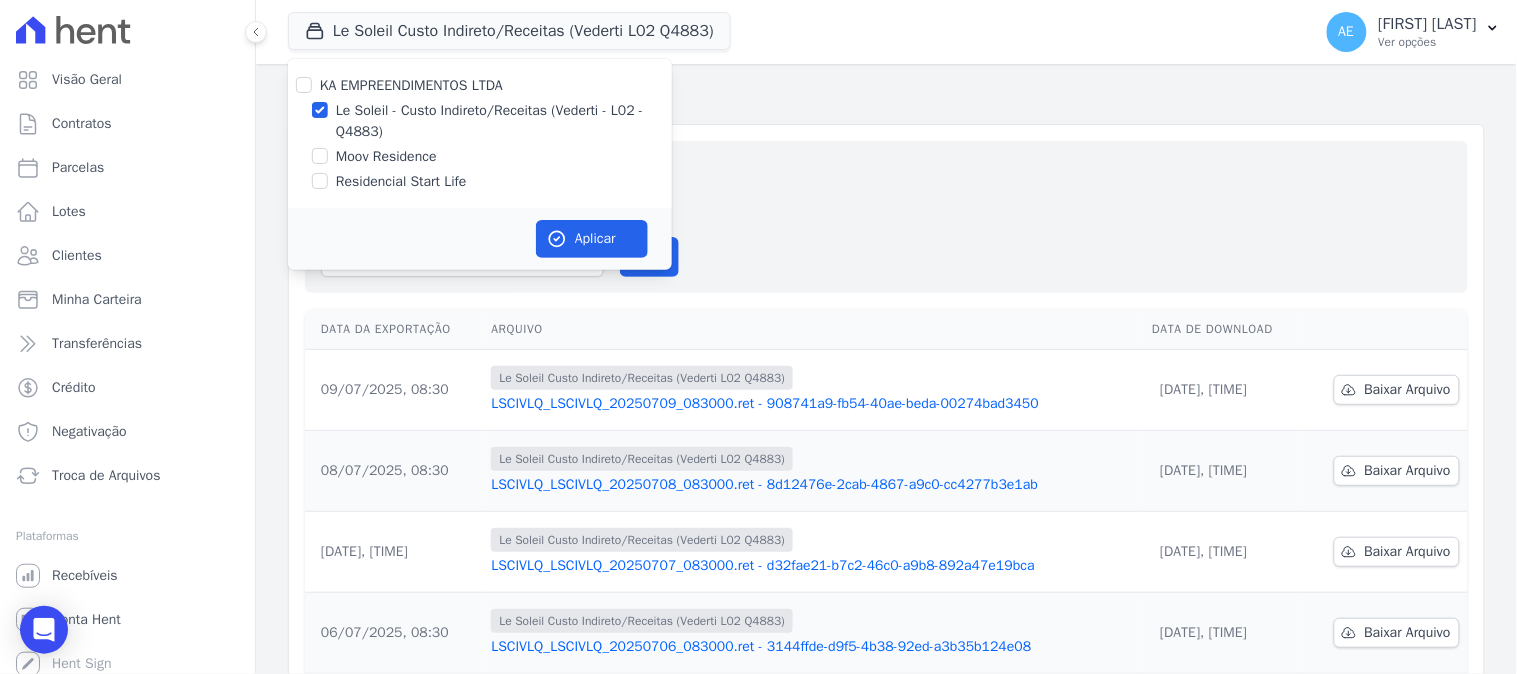 click at bounding box center (320, 110) 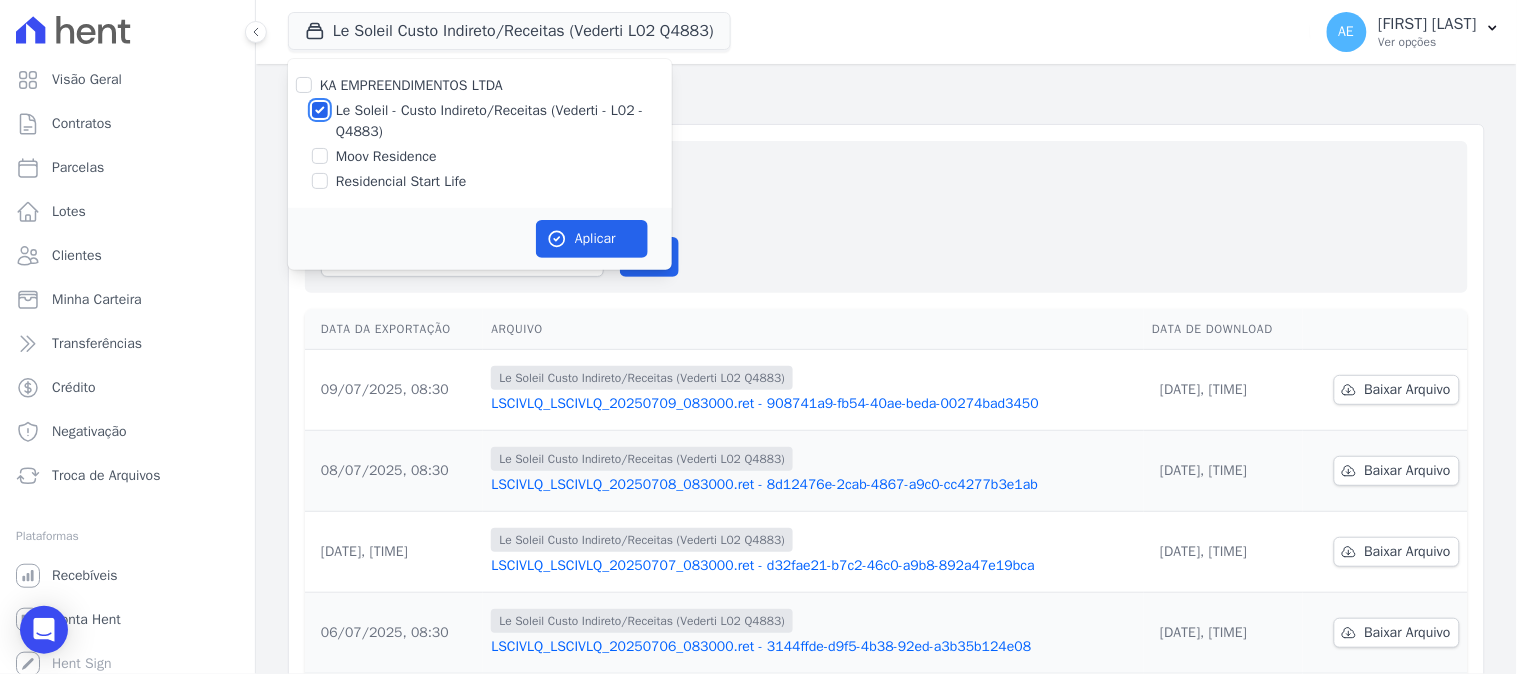 click on "Le Soleil - Custo Indireto/Receitas (Vederti - L02 - Q4883)" at bounding box center [320, 110] 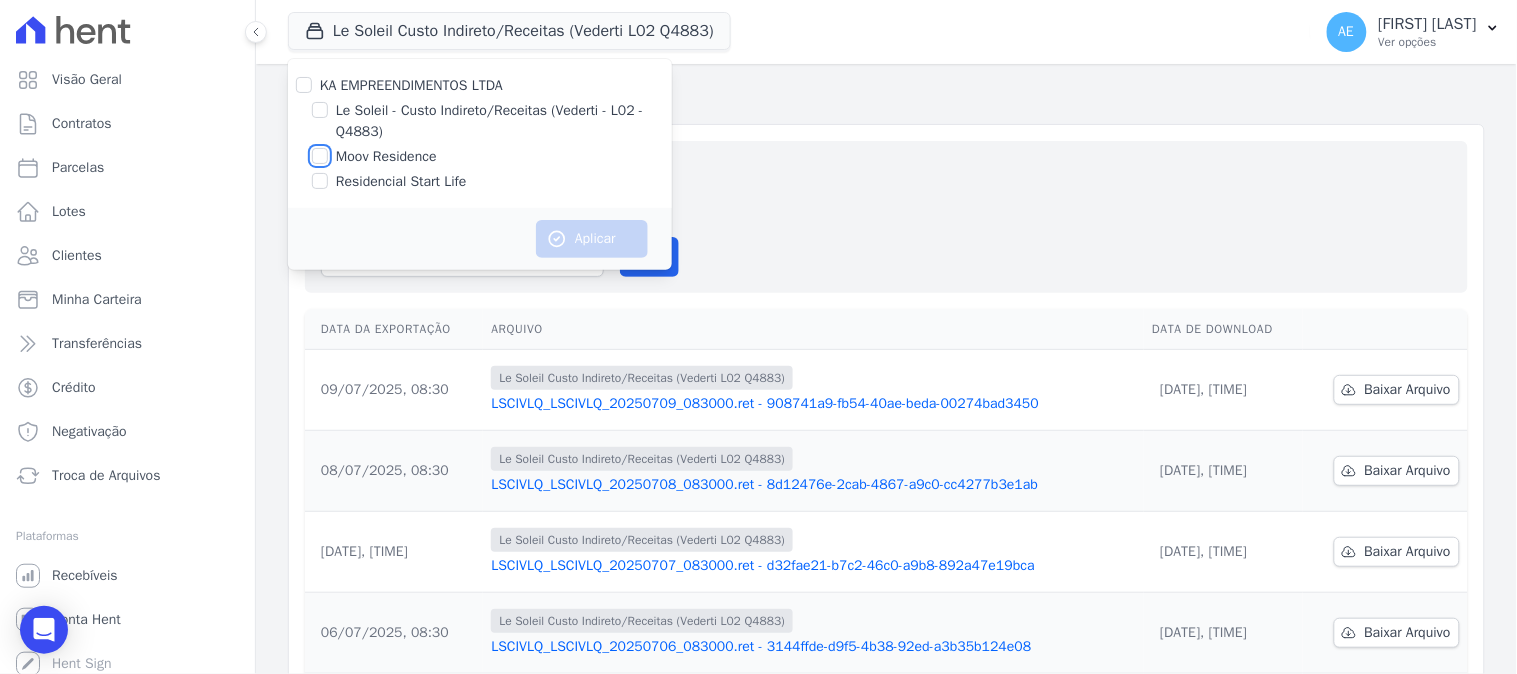 click on "Moov Residence" at bounding box center (320, 156) 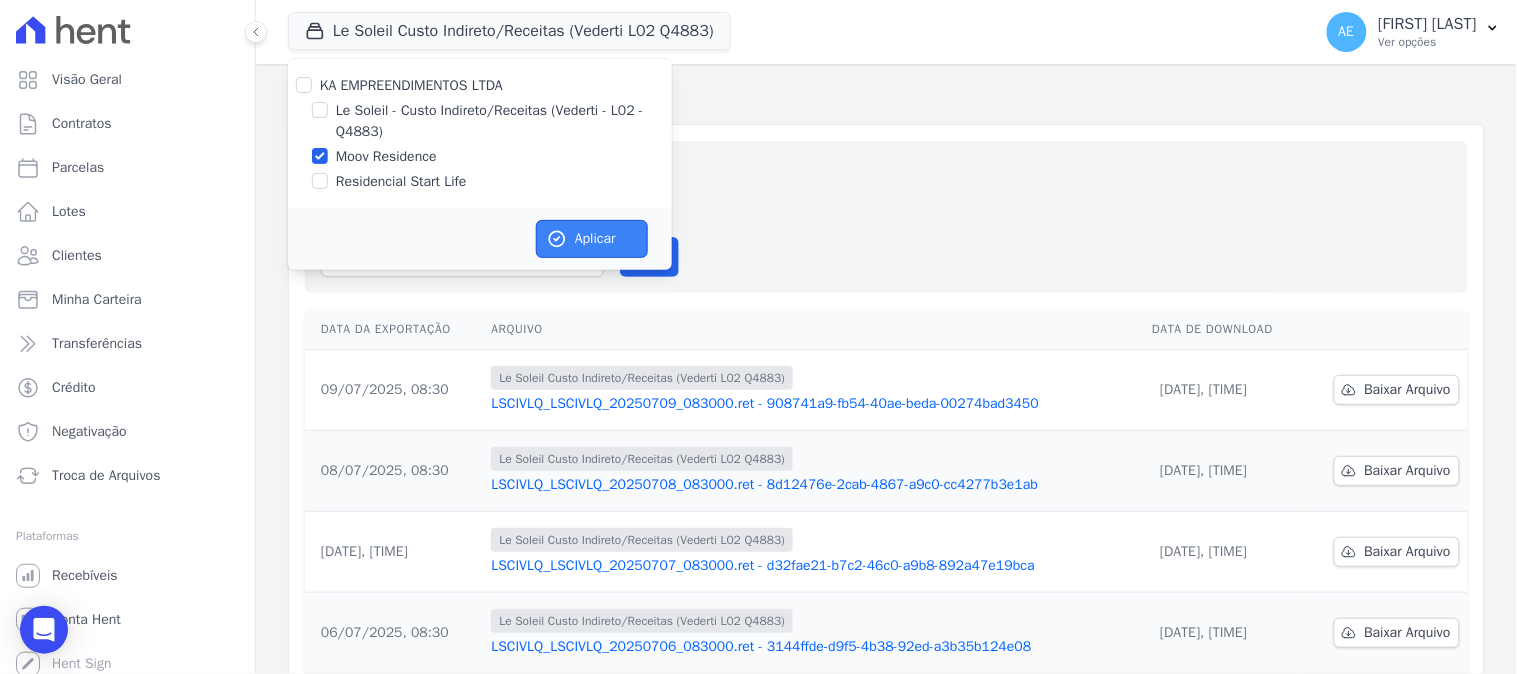 click on "Aplicar" at bounding box center (592, 239) 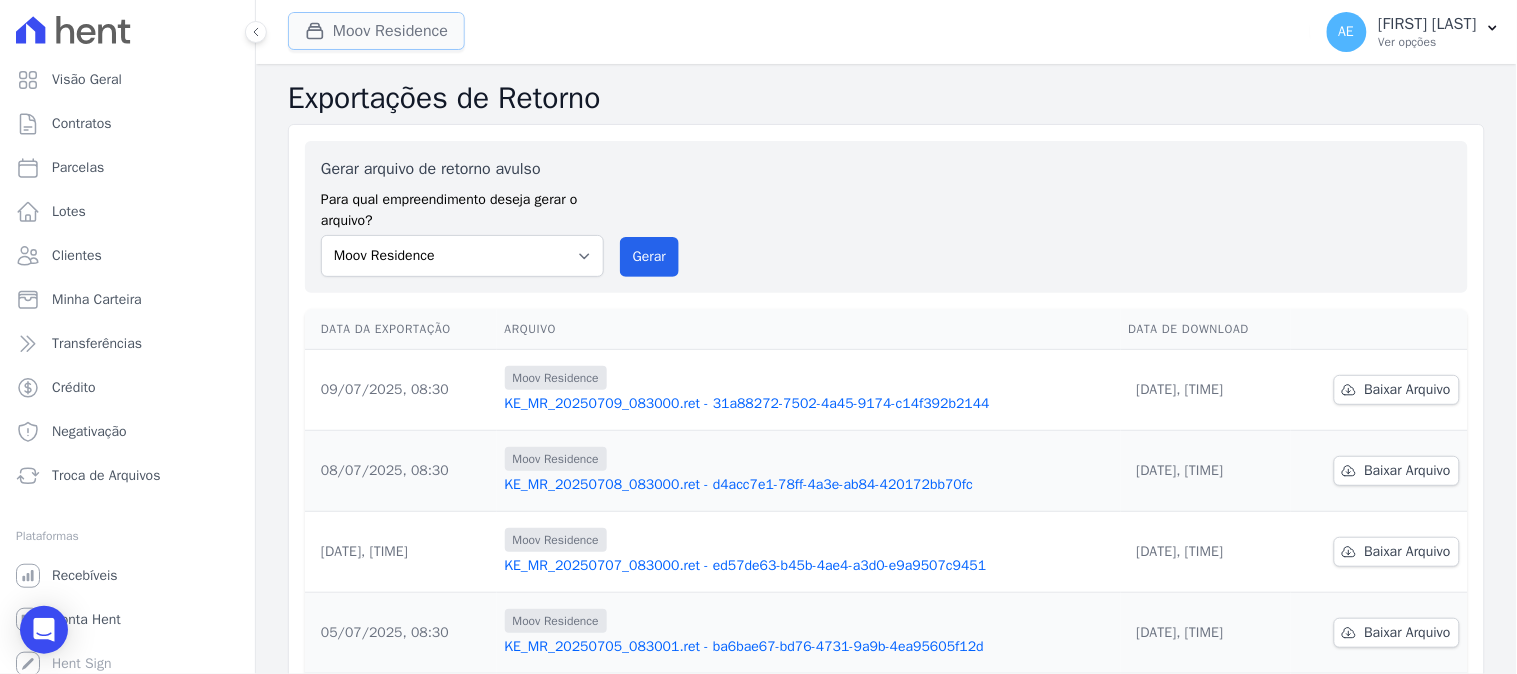 click on "Moov Residence" at bounding box center (376, 31) 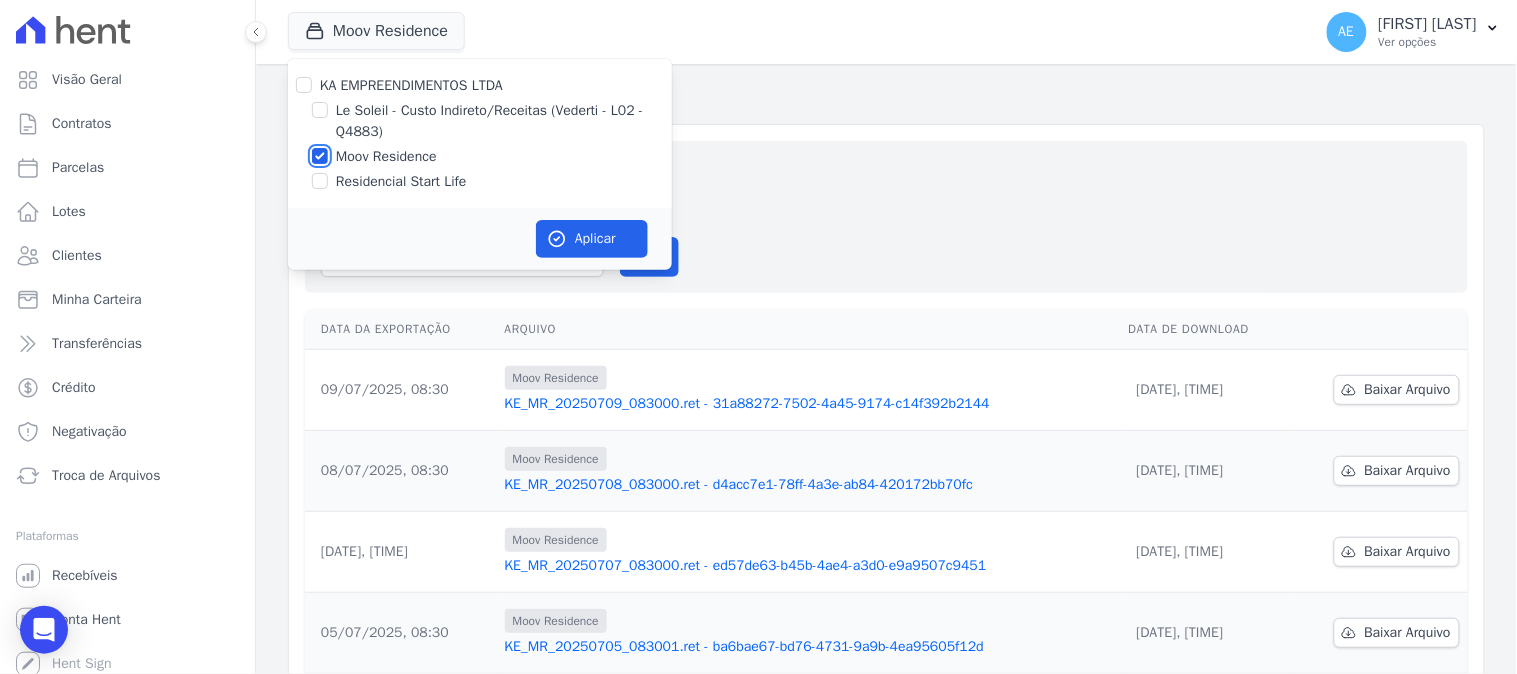 click on "Moov Residence" at bounding box center (320, 156) 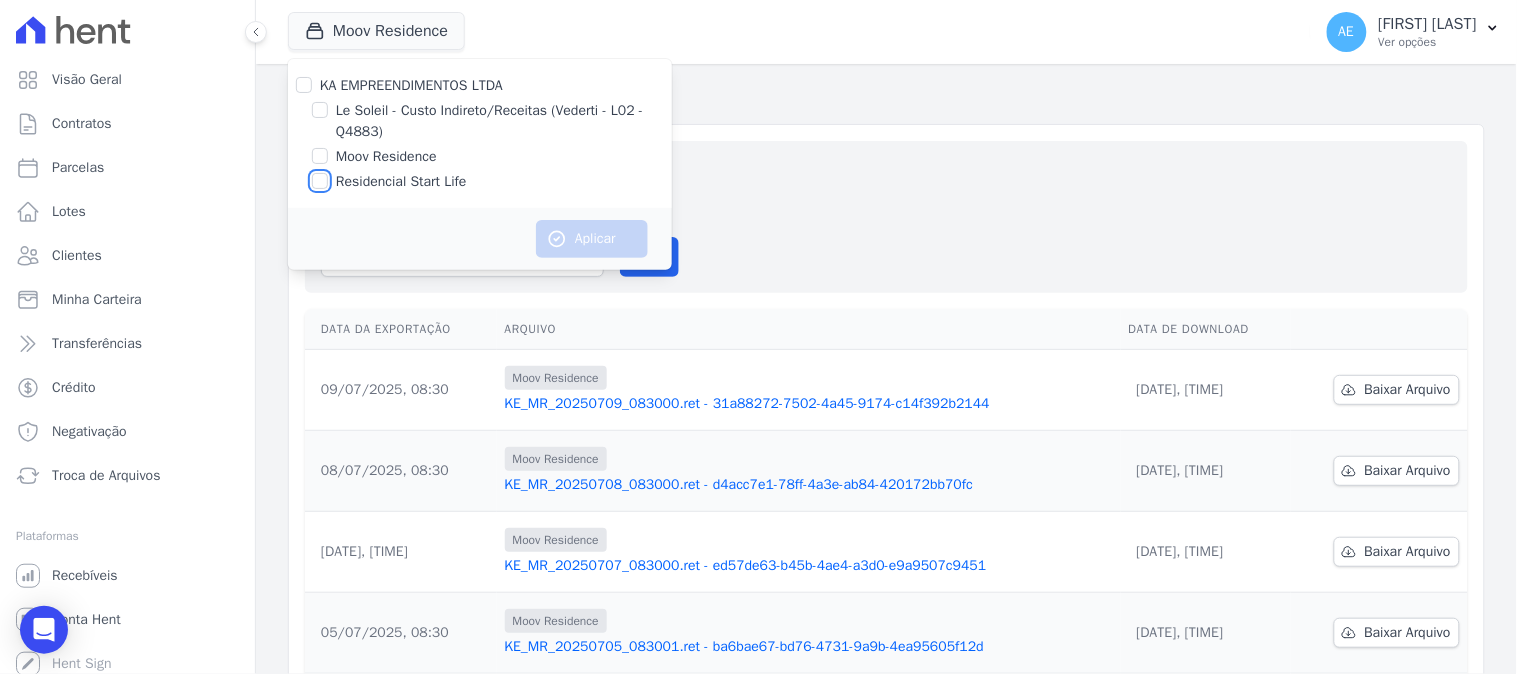click on "Residencial Start Life" at bounding box center [320, 181] 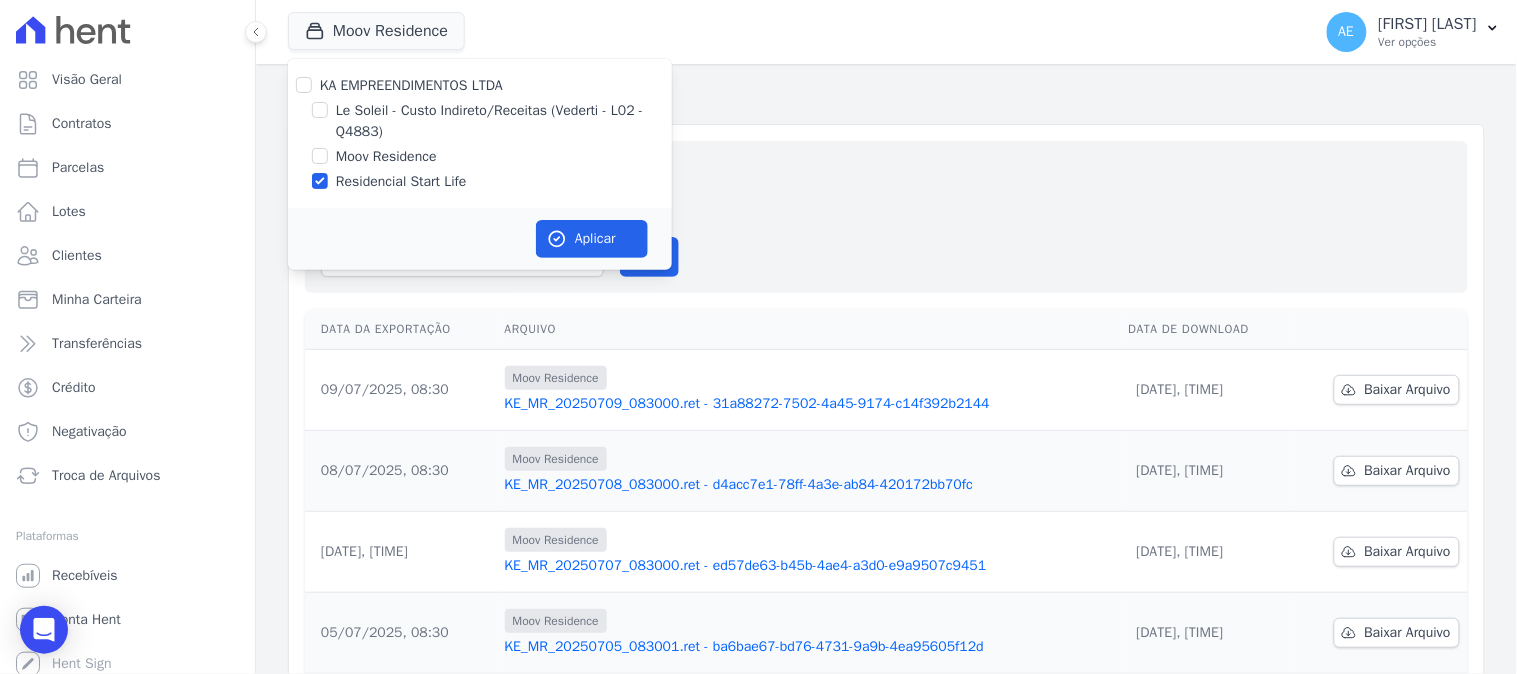 click on "Aplicar" at bounding box center [480, 239] 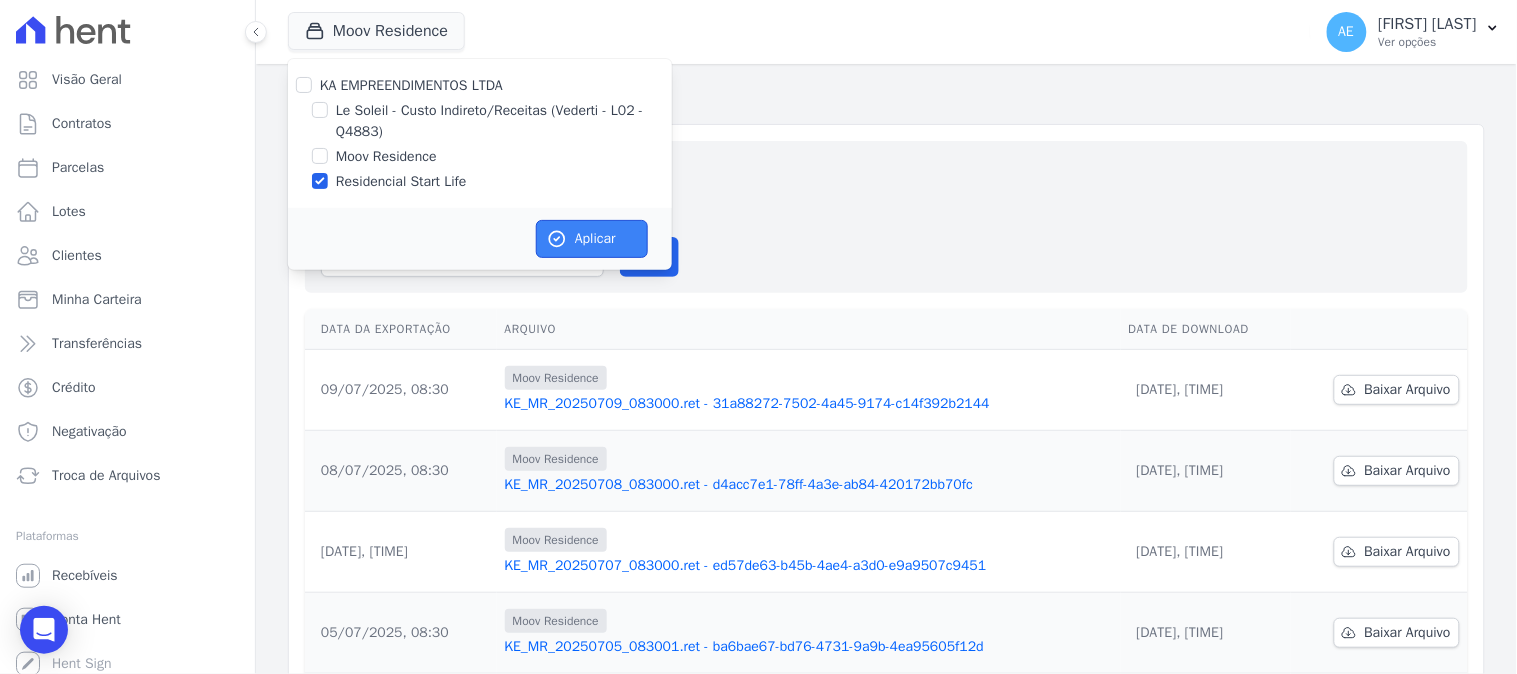 click on "Aplicar" at bounding box center (592, 239) 